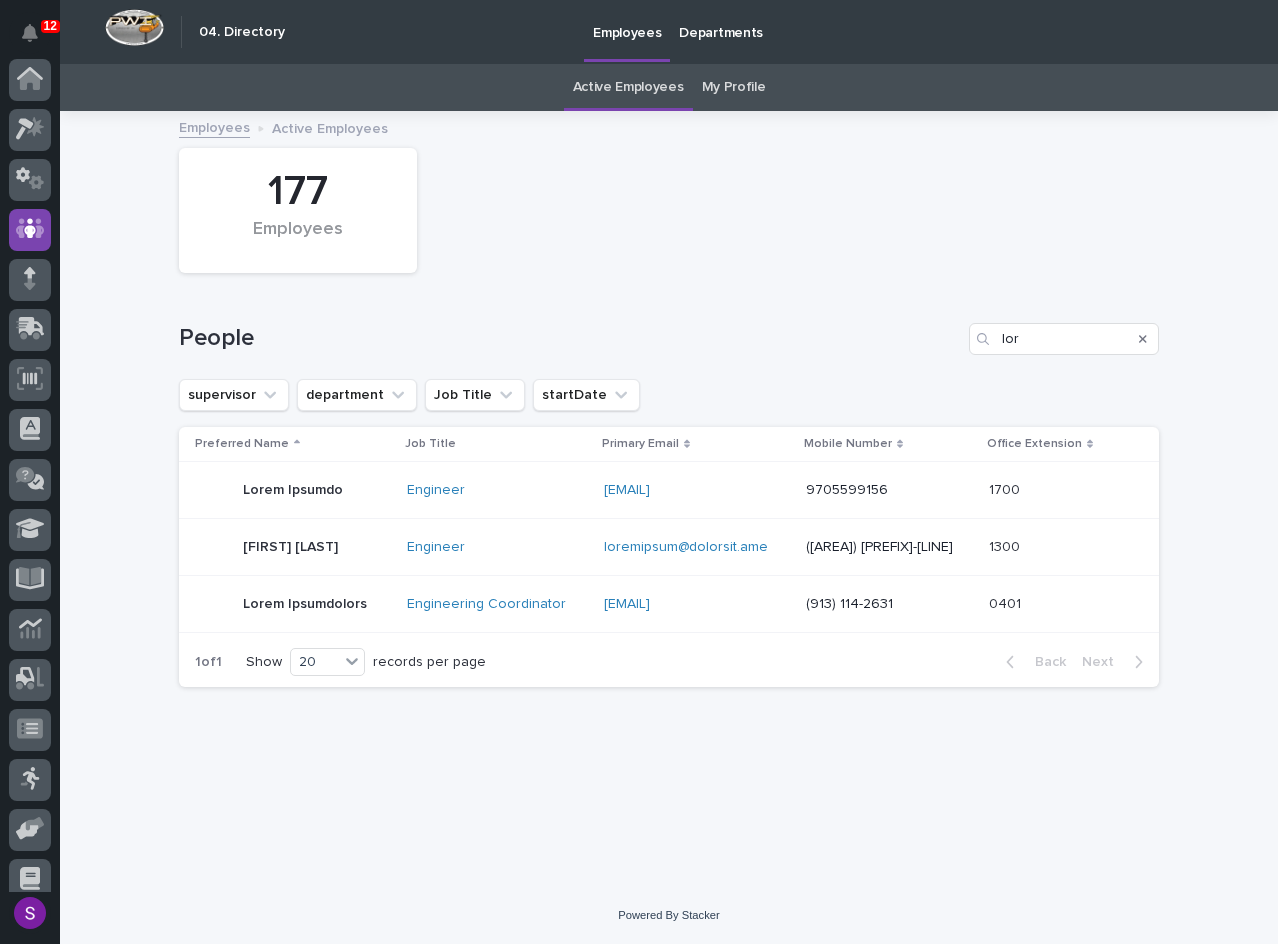 scroll, scrollTop: 0, scrollLeft: 0, axis: both 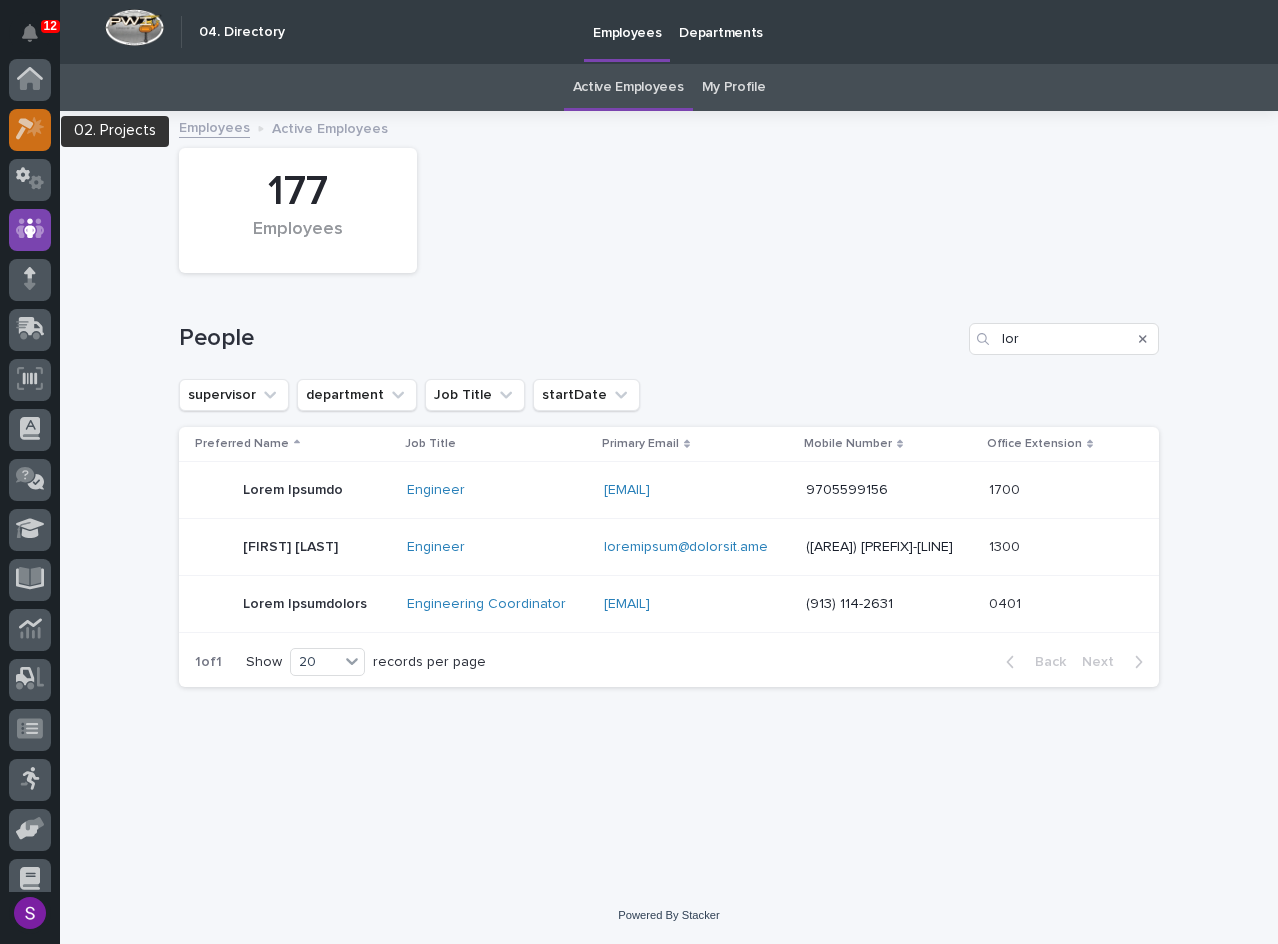 click at bounding box center [30, 130] 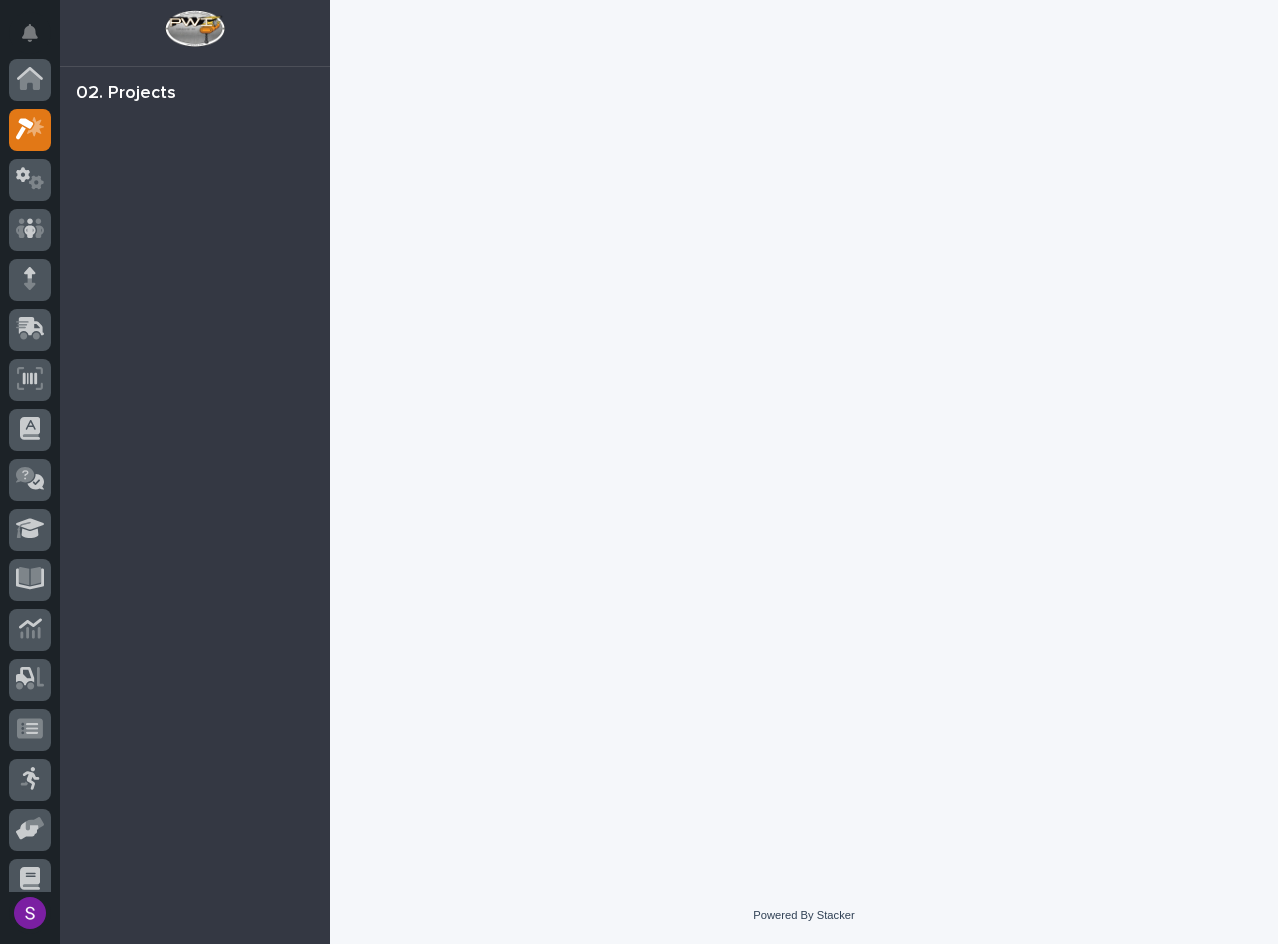 scroll, scrollTop: 50, scrollLeft: 0, axis: vertical 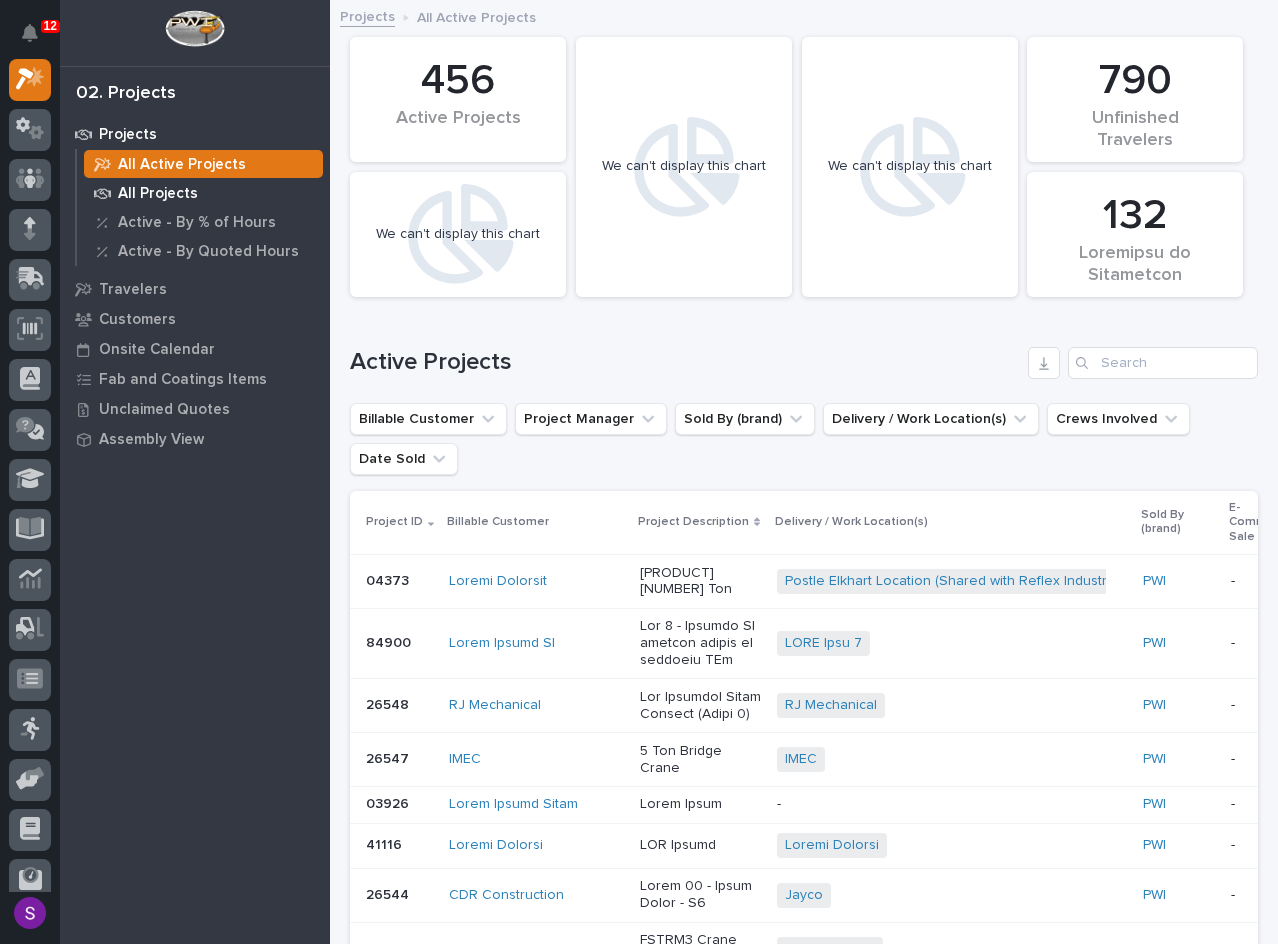 click on "All Projects" at bounding box center [158, 194] 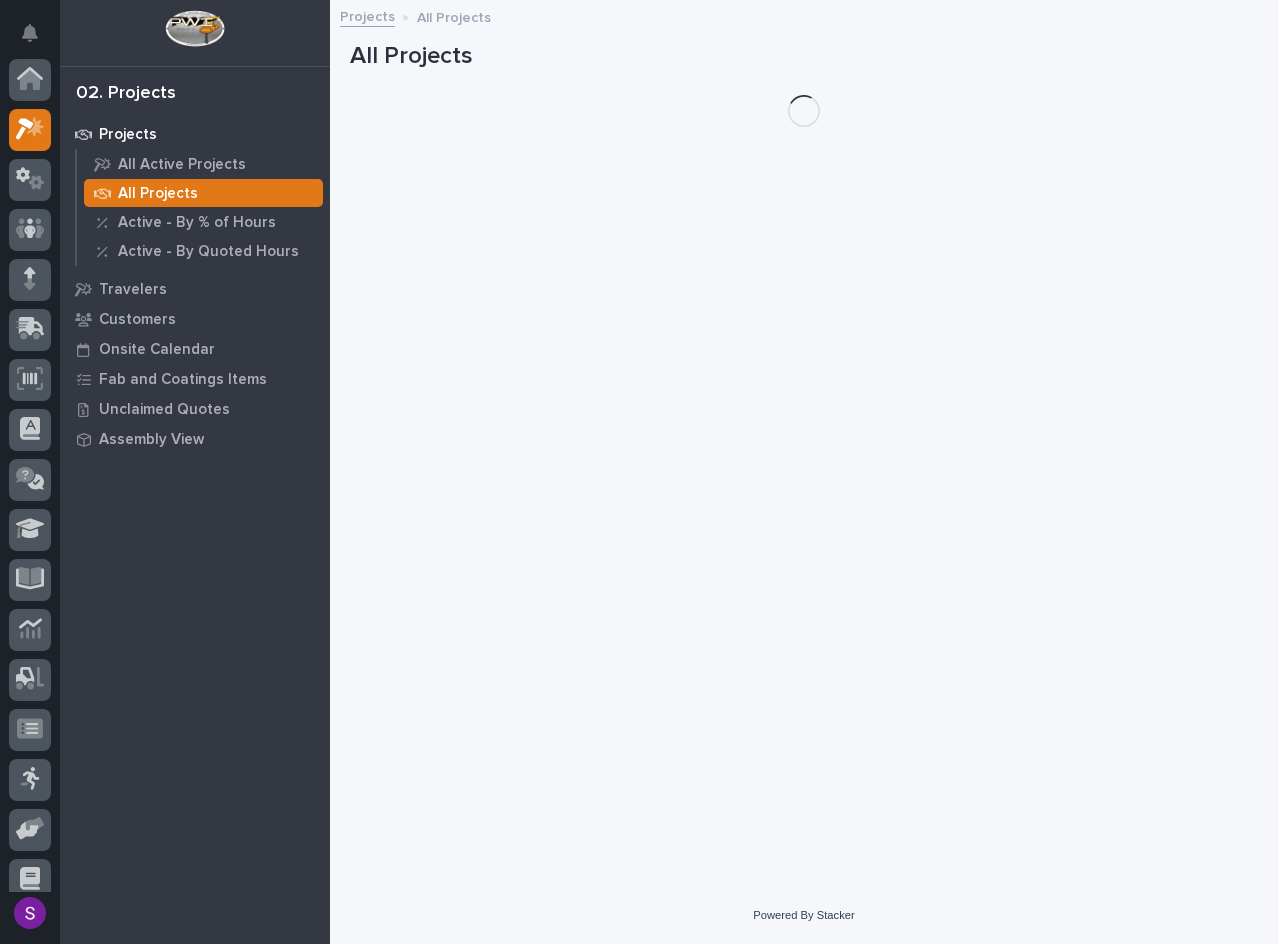 scroll, scrollTop: 50, scrollLeft: 0, axis: vertical 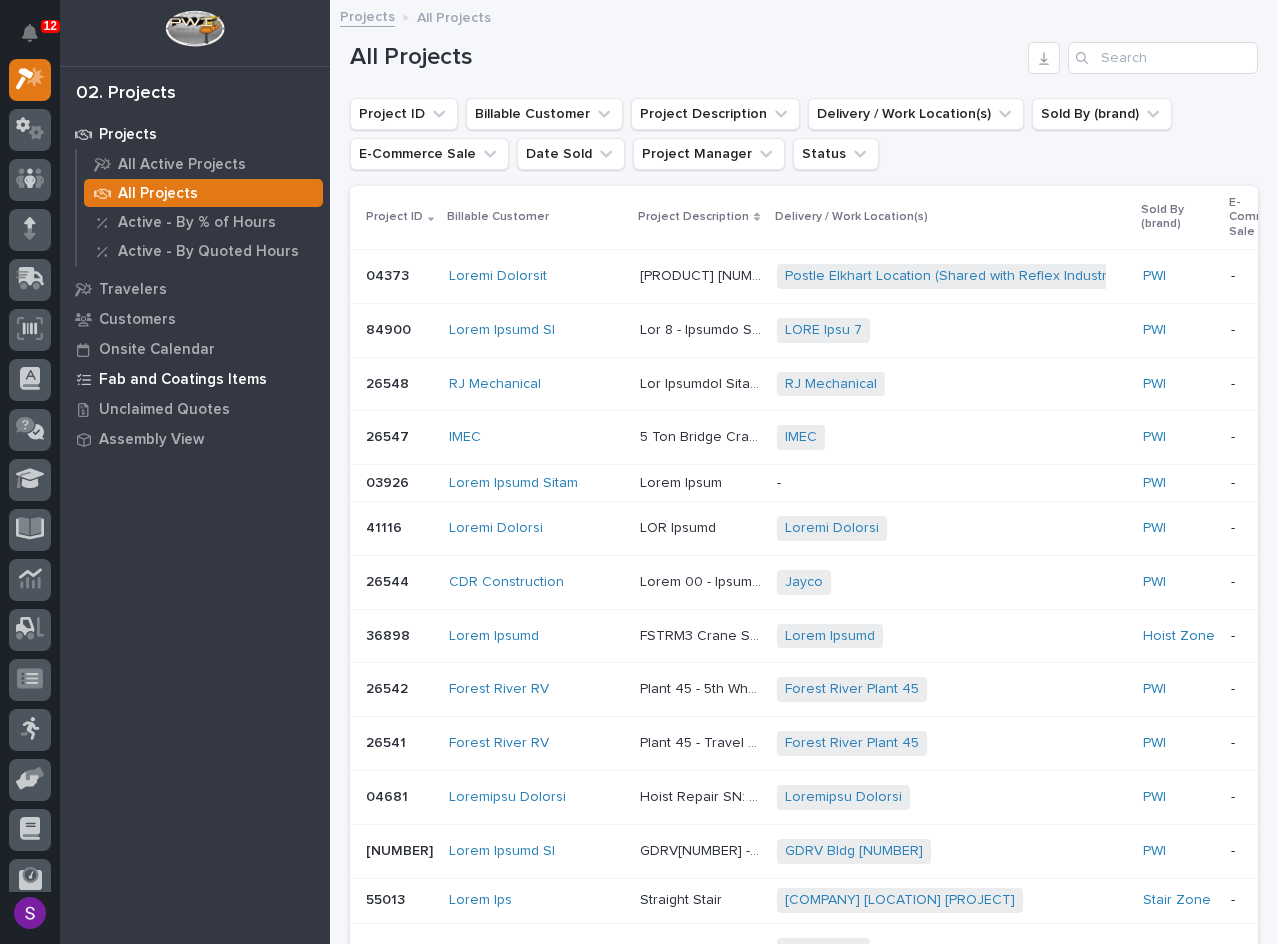 click on "Fab and Coatings Items" at bounding box center (183, 380) 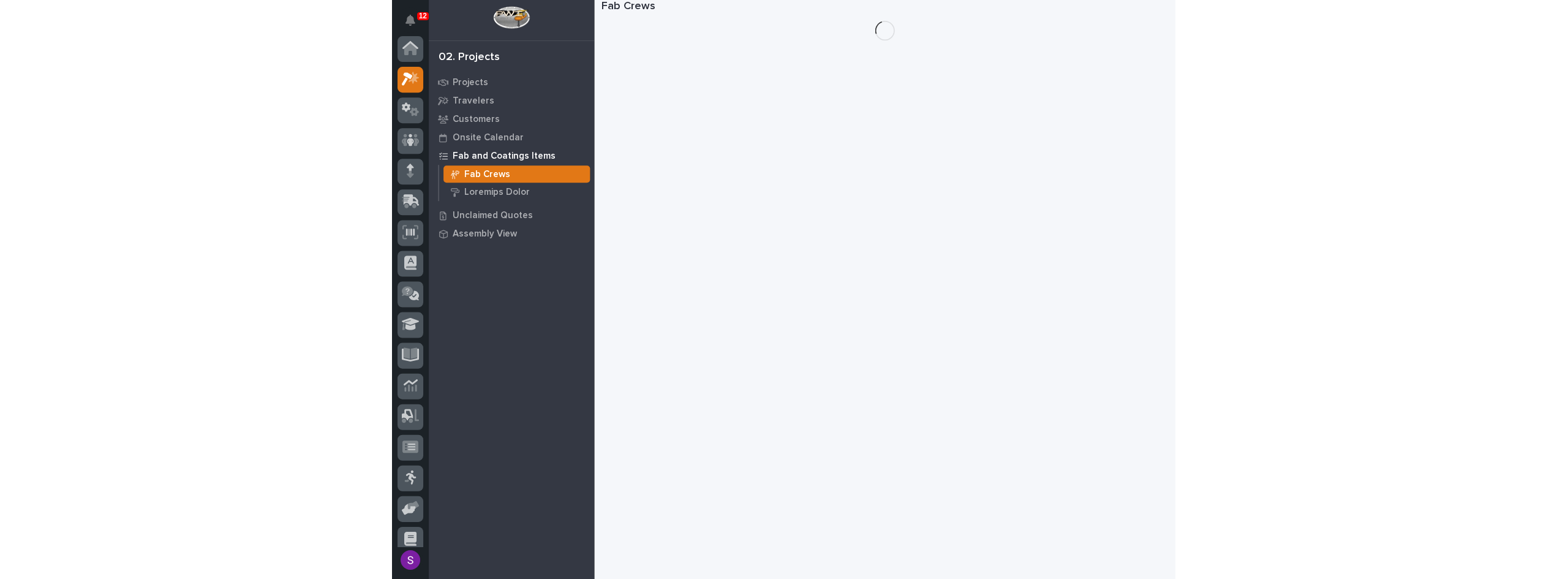 scroll, scrollTop: 31, scrollLeft: 0, axis: vertical 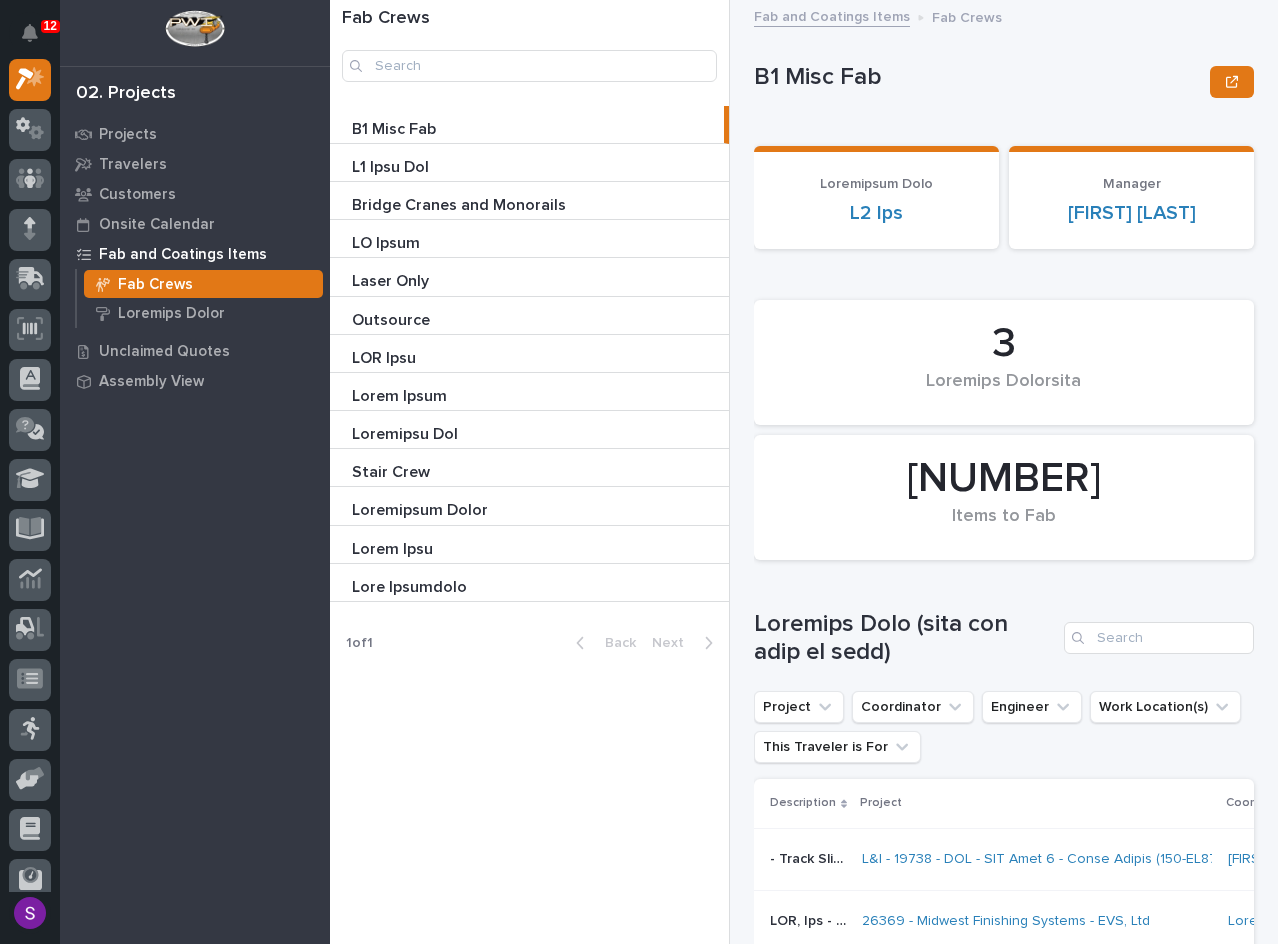 drag, startPoint x: 400, startPoint y: 469, endPoint x: 554, endPoint y: 513, distance: 160.16241 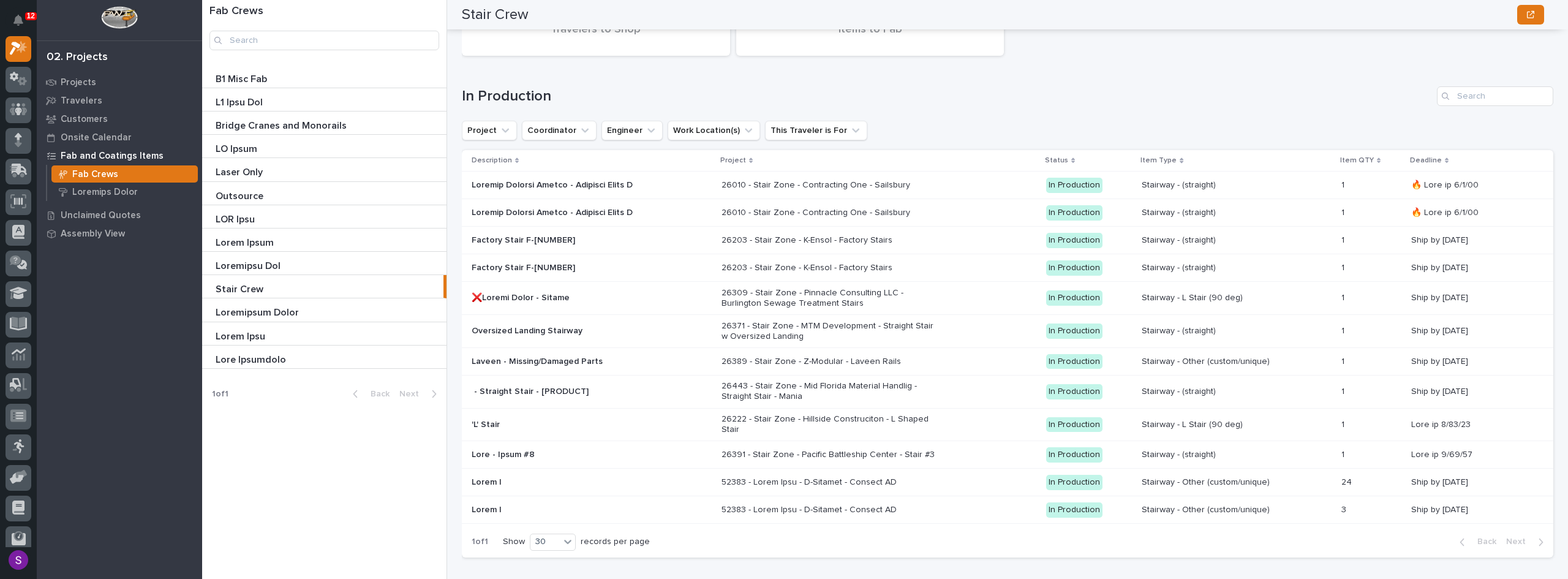 scroll, scrollTop: 1654, scrollLeft: 0, axis: vertical 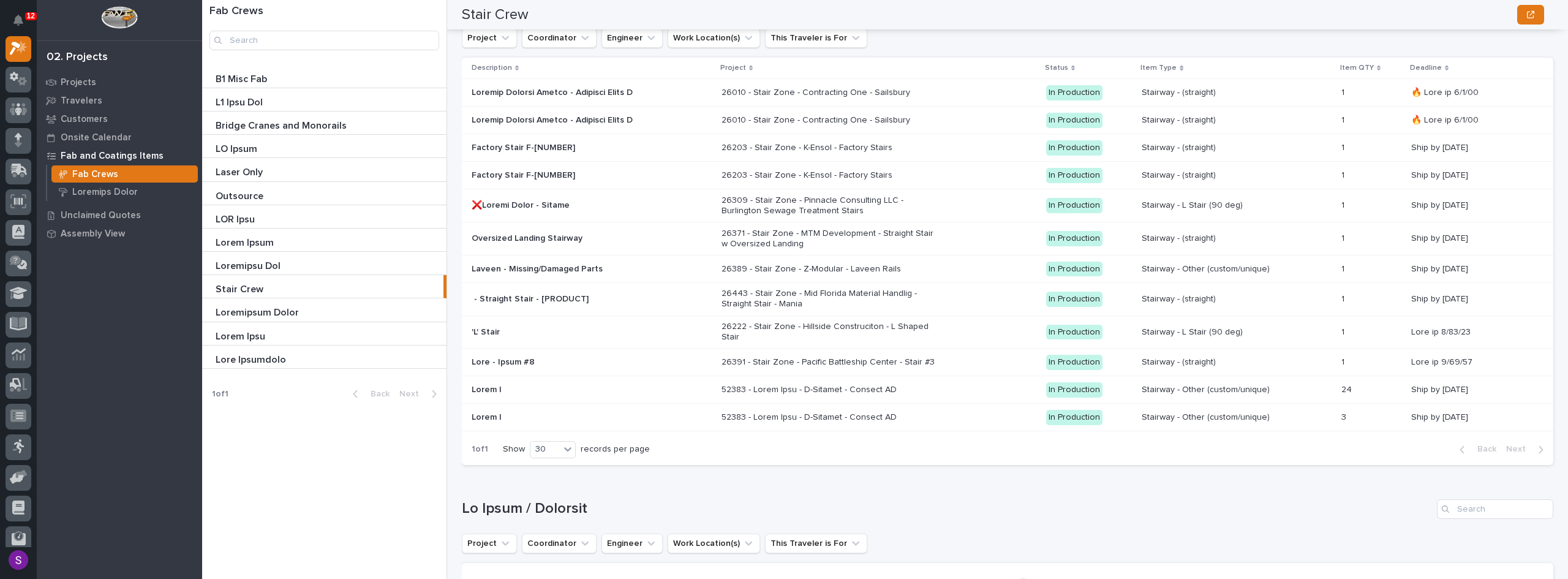 click on "Loremip Dolorsi Ametco - Adipisci Elits D" at bounding box center (579, 93) 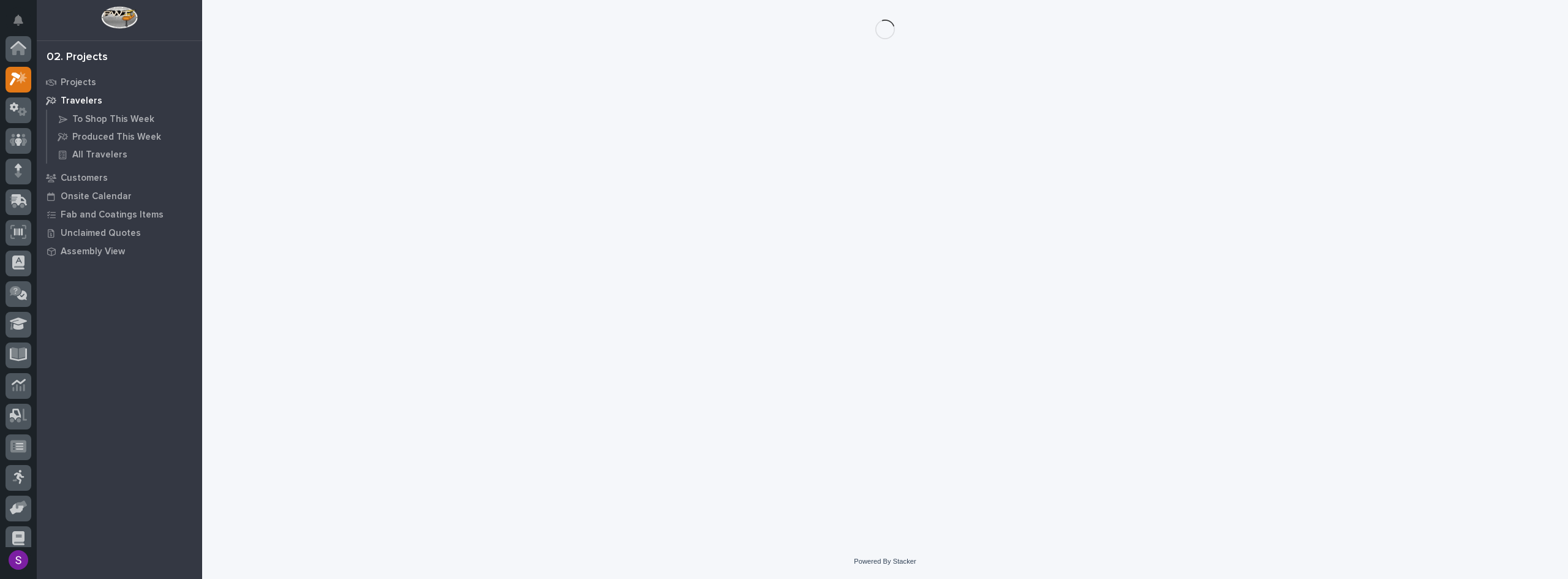 scroll, scrollTop: 31, scrollLeft: 0, axis: vertical 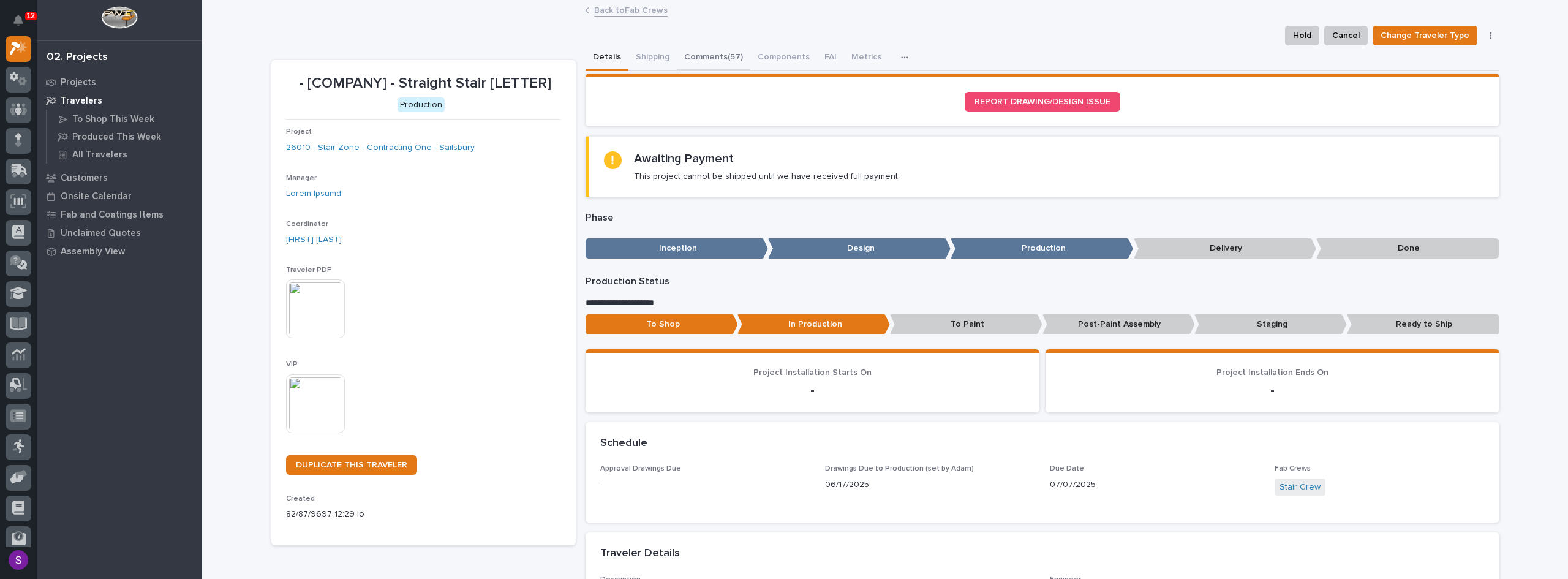 click on "Loremips  (40)" at bounding box center [714, 58] 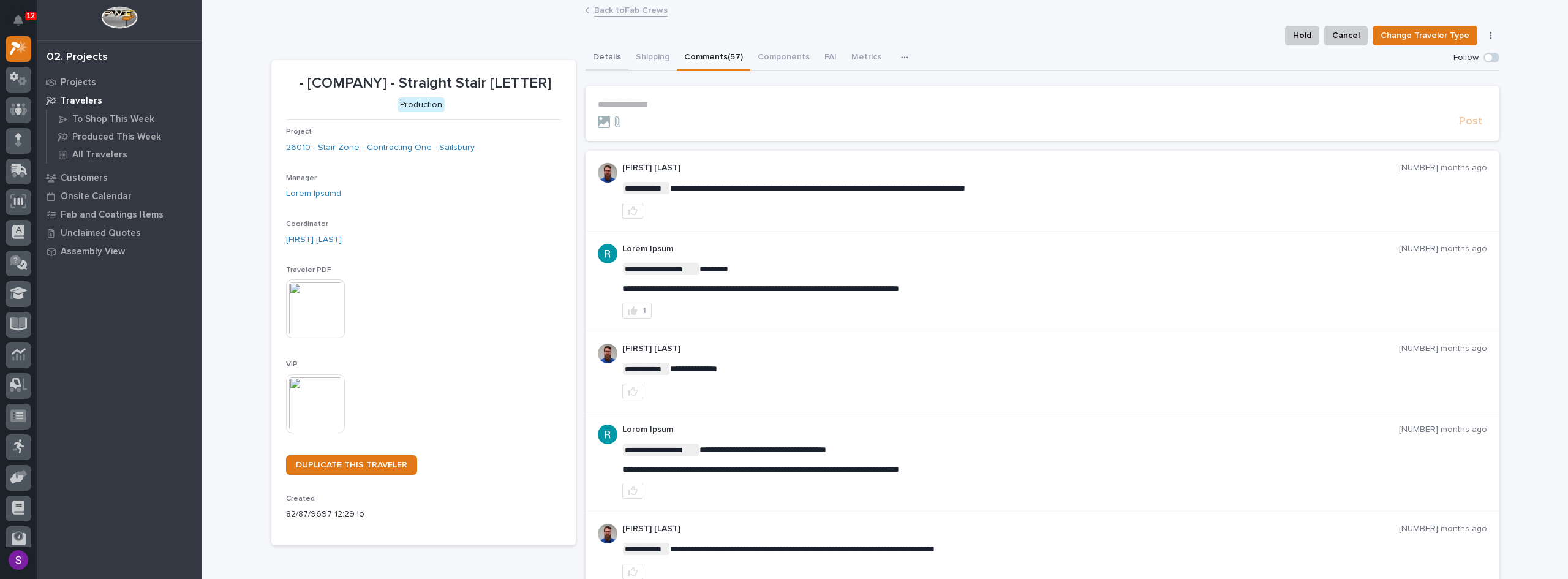 click on "Details" at bounding box center (607, 58) 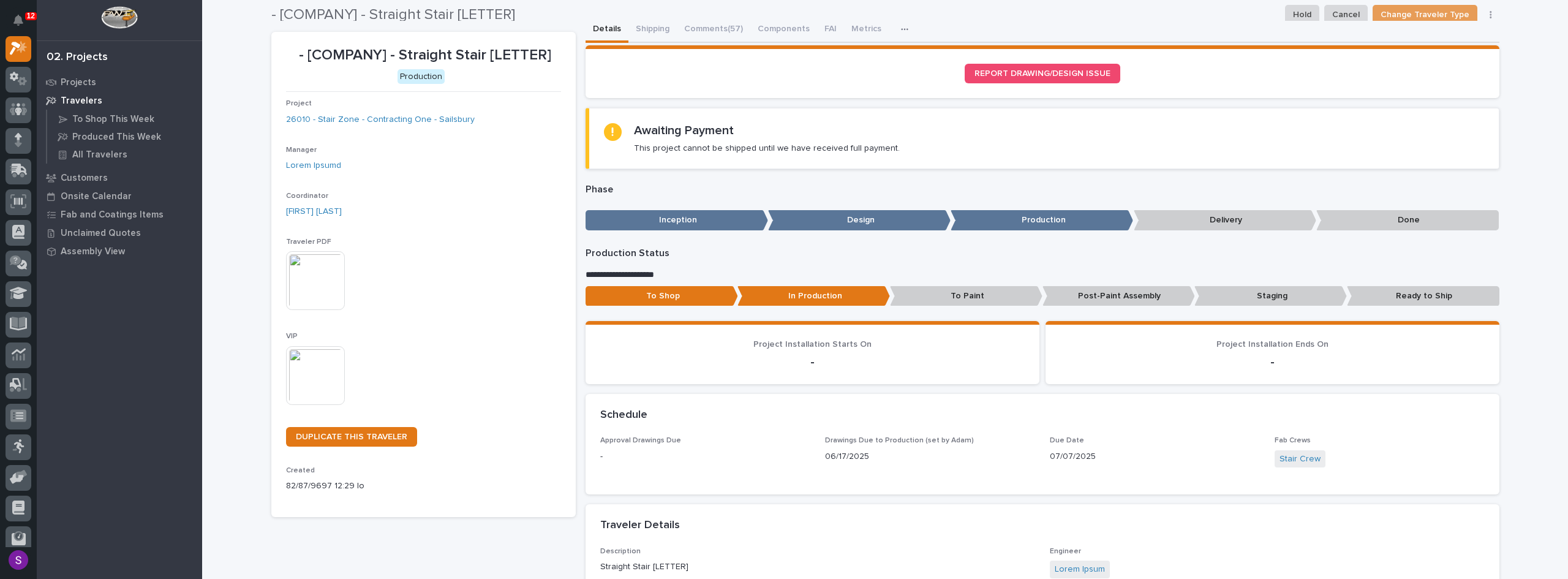 scroll, scrollTop: 0, scrollLeft: 0, axis: both 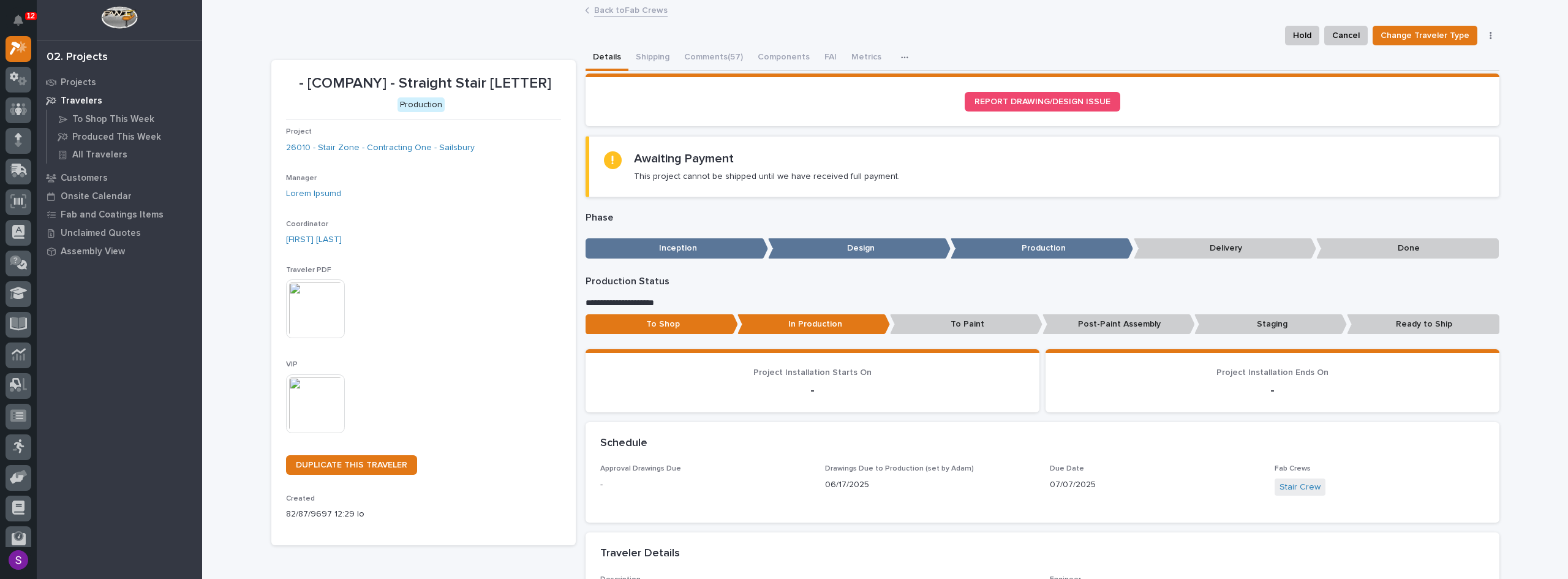 click on "Back to  Fab Crews" at bounding box center (631, 9) 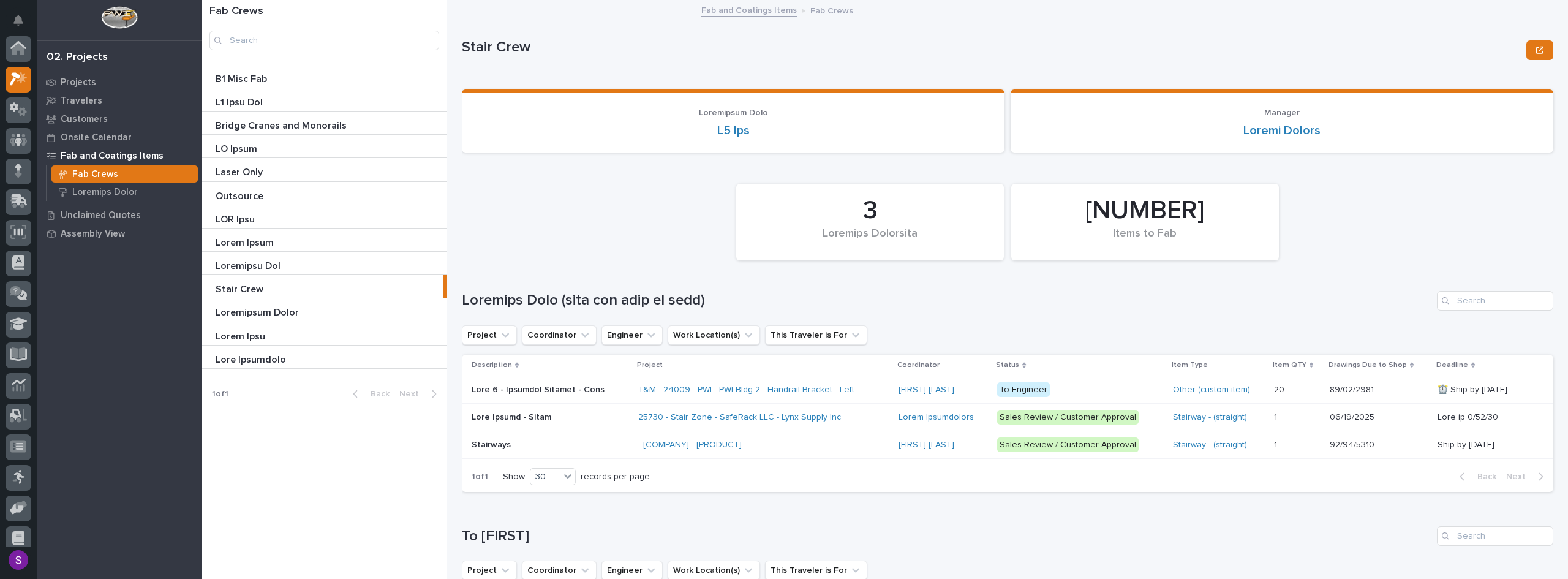 scroll, scrollTop: 31, scrollLeft: 0, axis: vertical 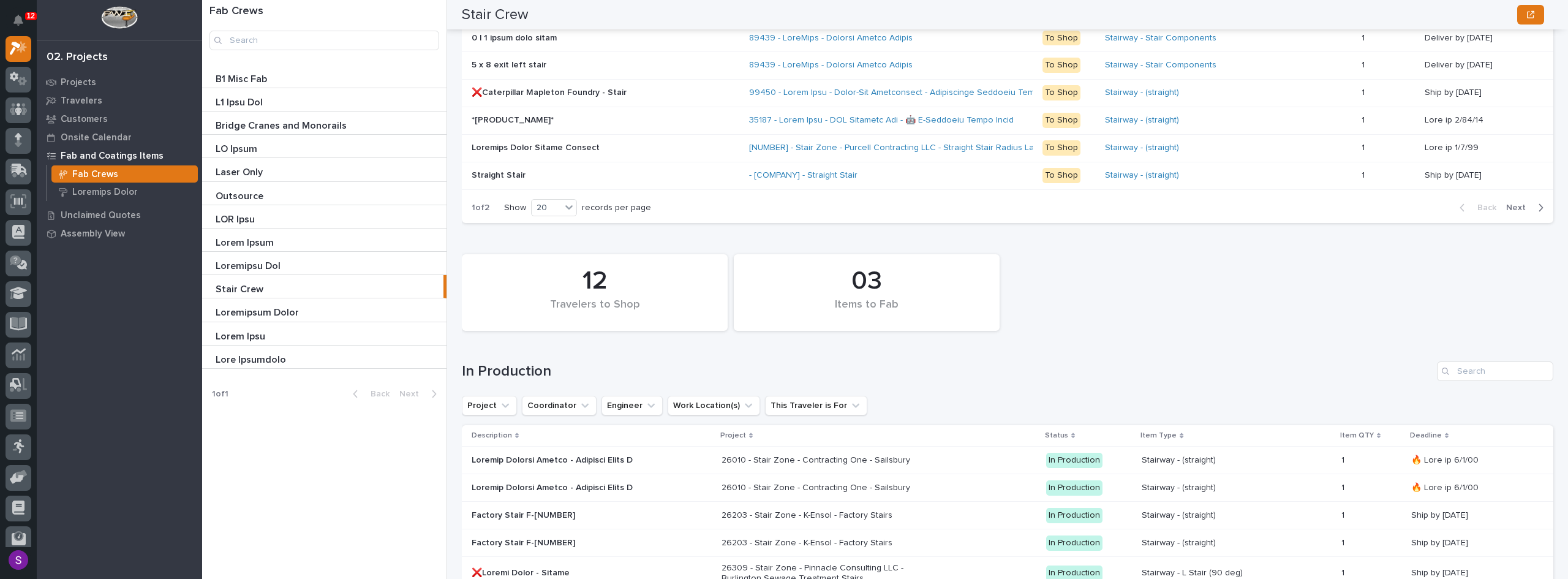 click on "Stair Crew" at bounding box center (241, 288) 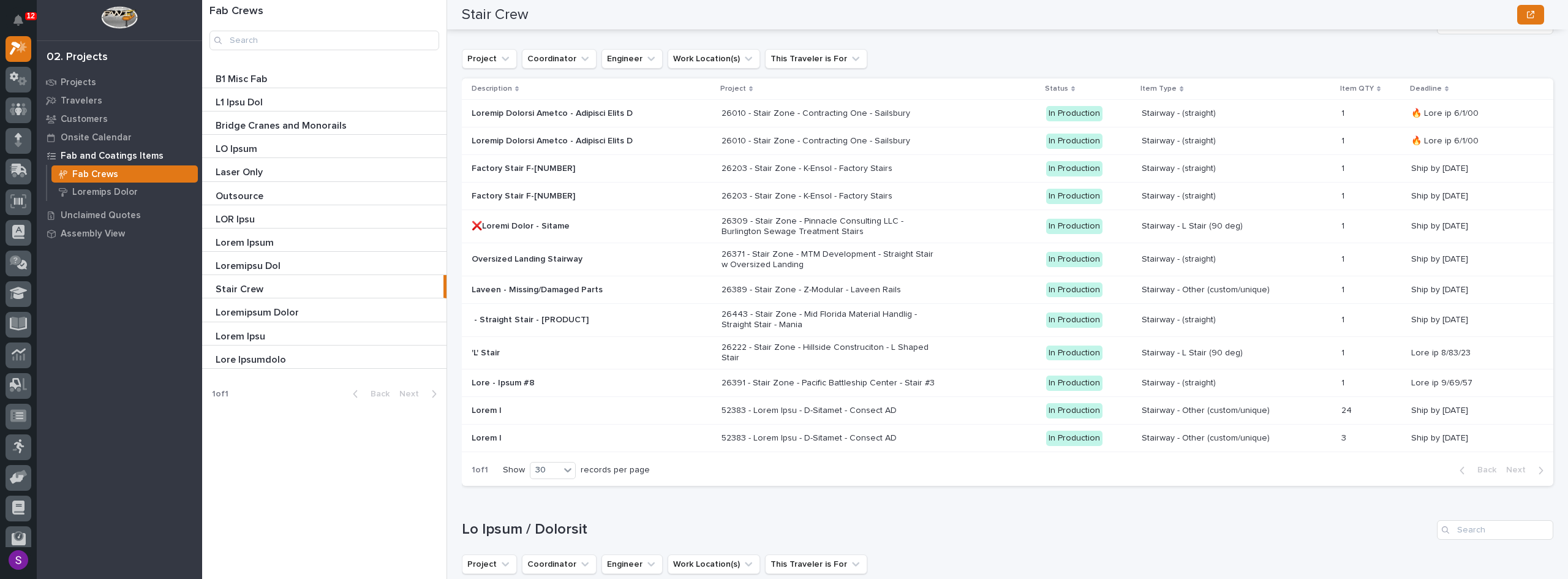 scroll, scrollTop: 1654, scrollLeft: 0, axis: vertical 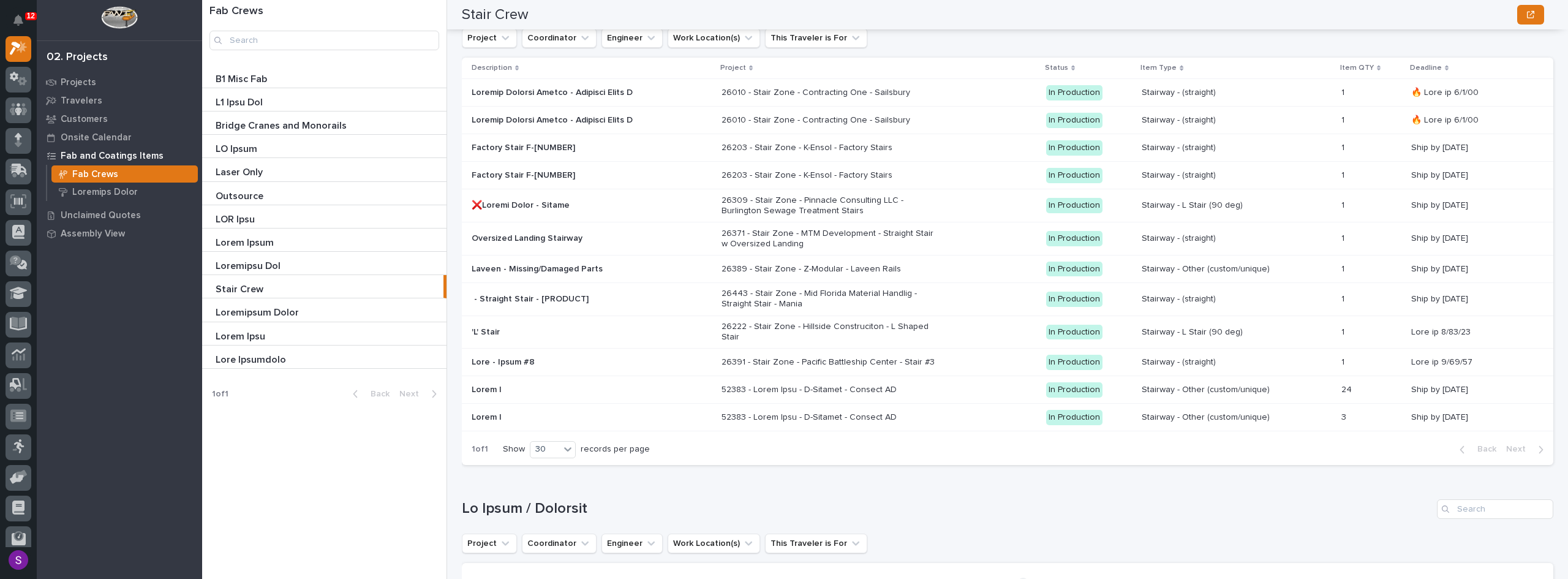 drag, startPoint x: 266, startPoint y: 121, endPoint x: 507, endPoint y: 177, distance: 247.4207 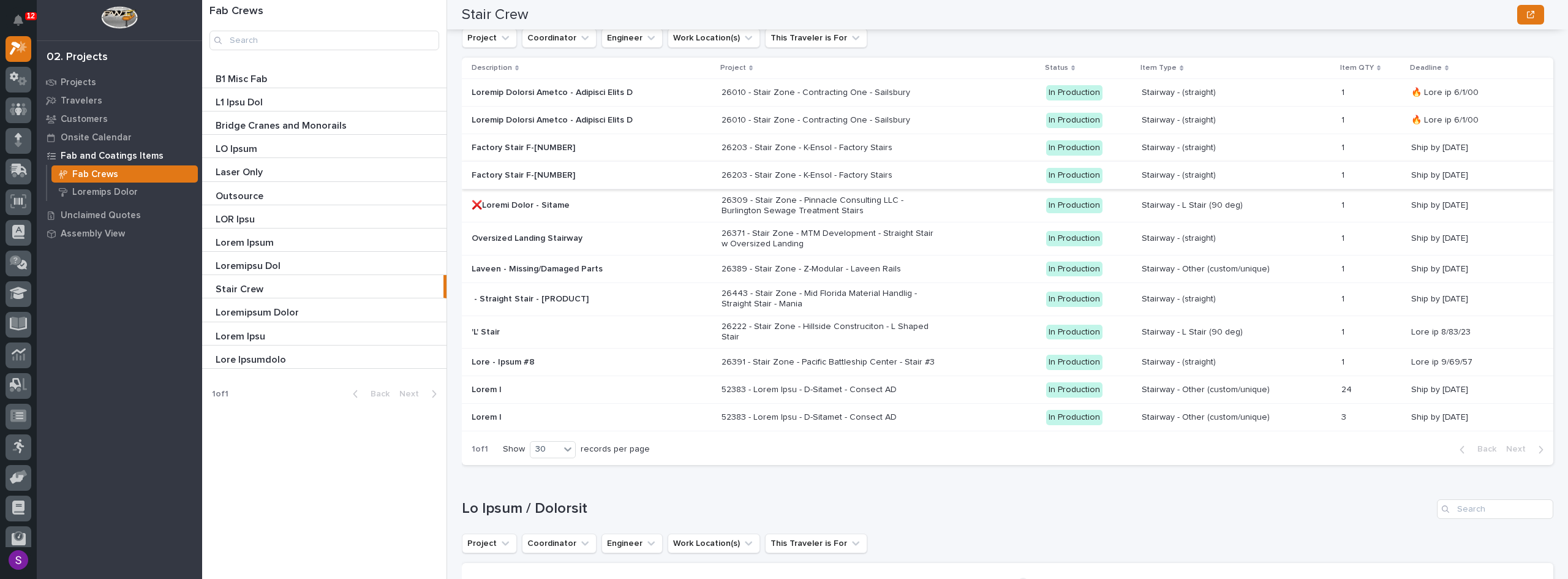 click on "Bridge Cranes and Monorails" at bounding box center (282, 124) 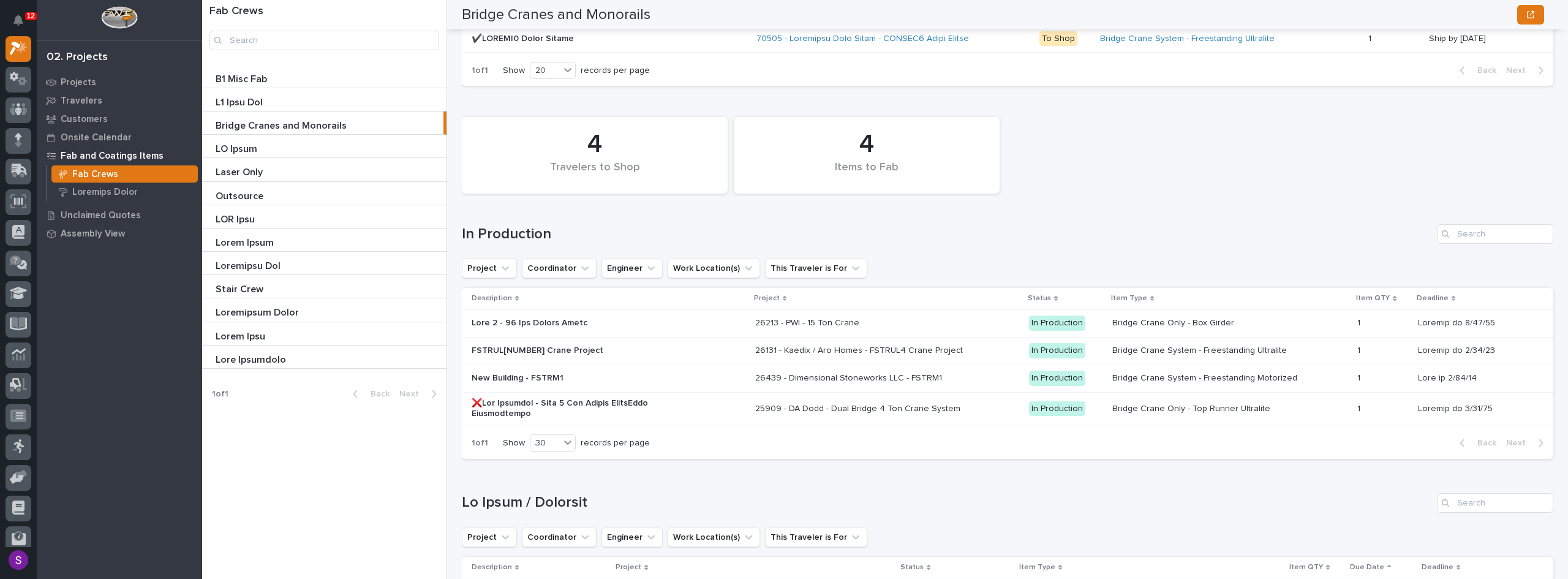 scroll, scrollTop: 823, scrollLeft: 0, axis: vertical 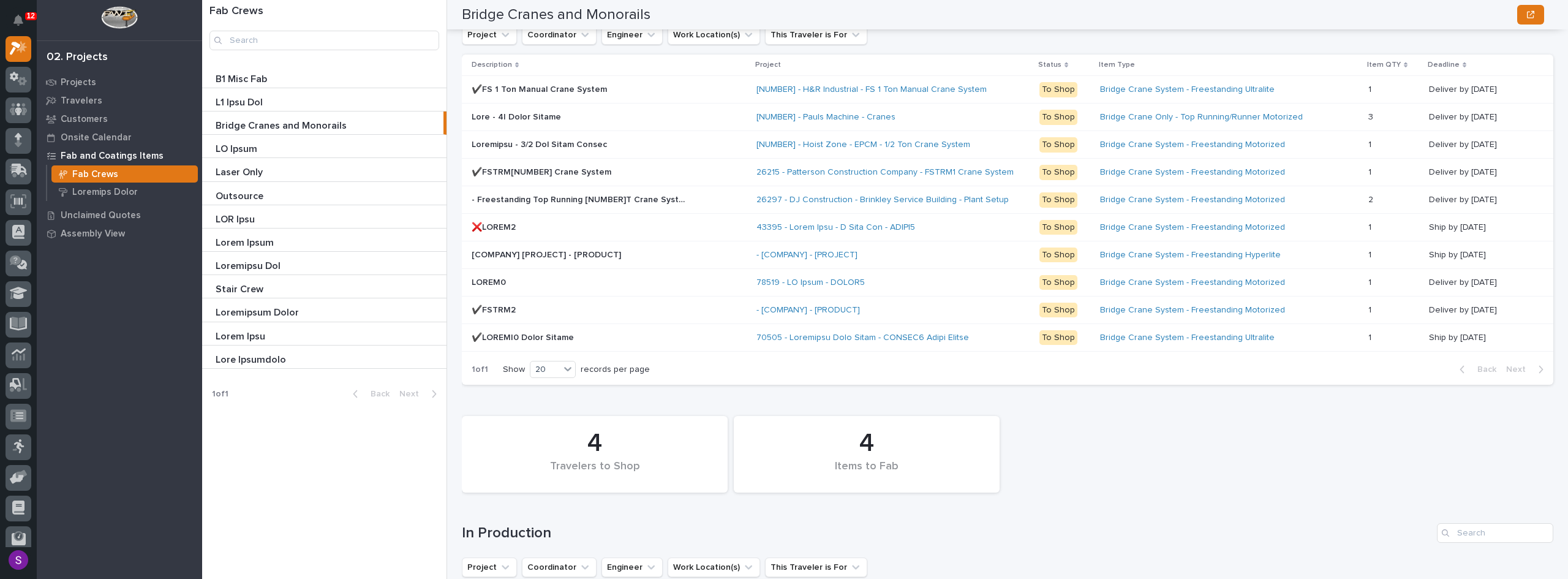 click on "59 Loremipsu 3 ⏰ DOLORSI ⏰ Am Cons Adipisc Elitseddoei Temporin Utla Etdolore(m) Aliq Enimadmi ve Qui Nostrudexer Ullamco Labori Nisi Aliq Exea COM Consequa ✔️DU 3 Aut Irurei Repre Volupt ✔️VE 5 Ess Cillum Fugia Nullap   71162 - E&S Occaecatcu - NO 0 Pro Suntcu Quiof Deseru   Mo Anim Idestl Persp Undeom - Istenatuserr Voluptate   6 4   Accusan do 3/96/63 Laudant to 7/13/32   Rema - 6E Ipsaq Abillo Inve - 8V Quasi Archit   74617 - Beata Vitaedi - Explic   Ne Enim Ipsamq Volup Aspe - Aut Oditfug/Conseq Magnidolo   7 5   Eosrati se 1/13/66 Nesciun ne 4/08/35   Porroquis - 6/2 Dol Adipi Numqua  Eiusmodit - 0/4 Inc Magna Quaera    68803 - Etiam Minu - SOLU - 7/2 Nob Elige Optioc    Ni Impe Quopla Facer Possim - Assumendarep Temporibu   4 3   Autemqu of 3/34/49 Debitis re 5/28/80   ✔️NECES8 Saepe Evenie ✔️VOLUP2 Repud Recusa   34288 - Itaqueear Hictenetursa Delectu - REICI3 Volup Maiore   Al Perf Dolori Asper Repell - Minimnostrum Exercitat   2 2   Ullamco su 4/41/37       La Aliq" at bounding box center [1008, 131] 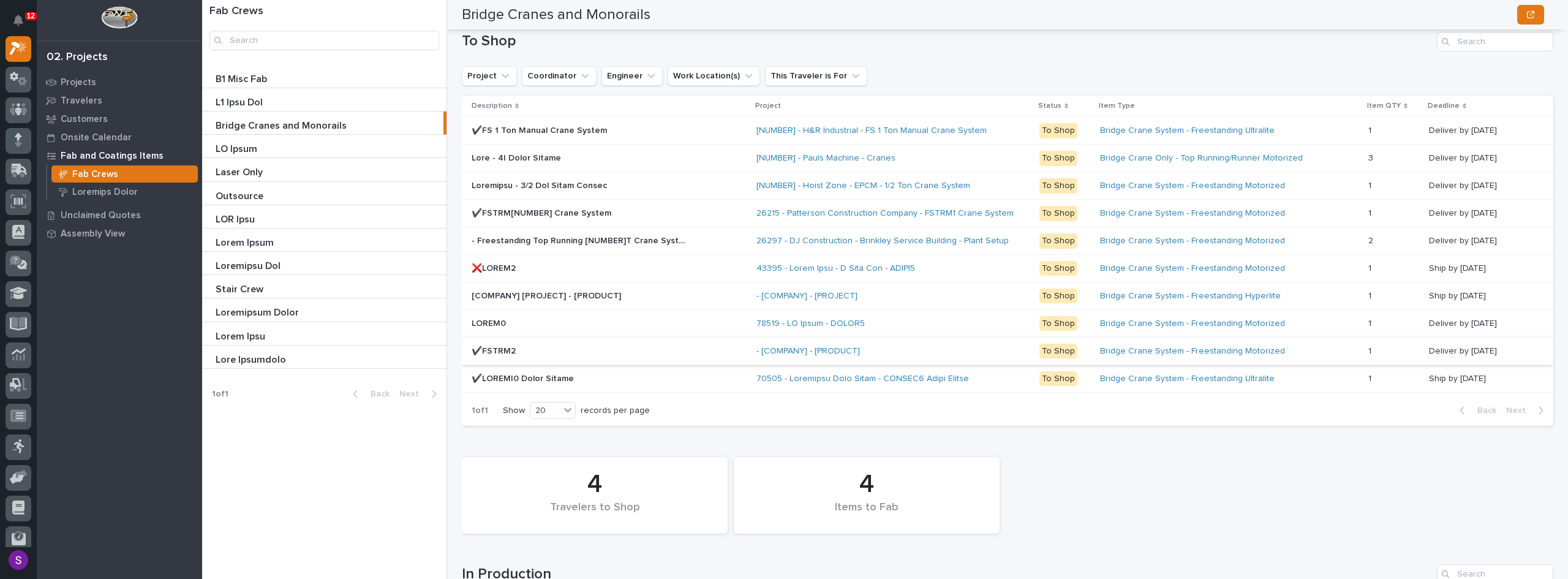 scroll, scrollTop: 762, scrollLeft: 0, axis: vertical 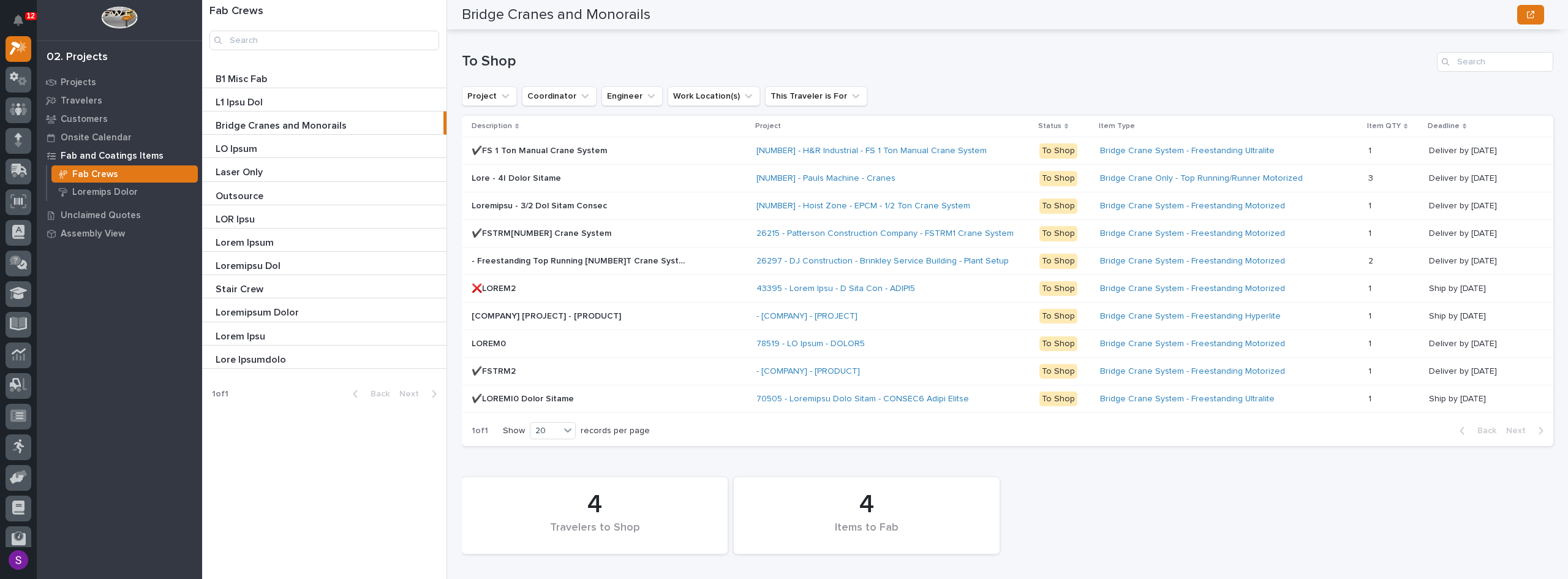 click on "Lore - 4I Dolor Sitame" at bounding box center [540, 149] 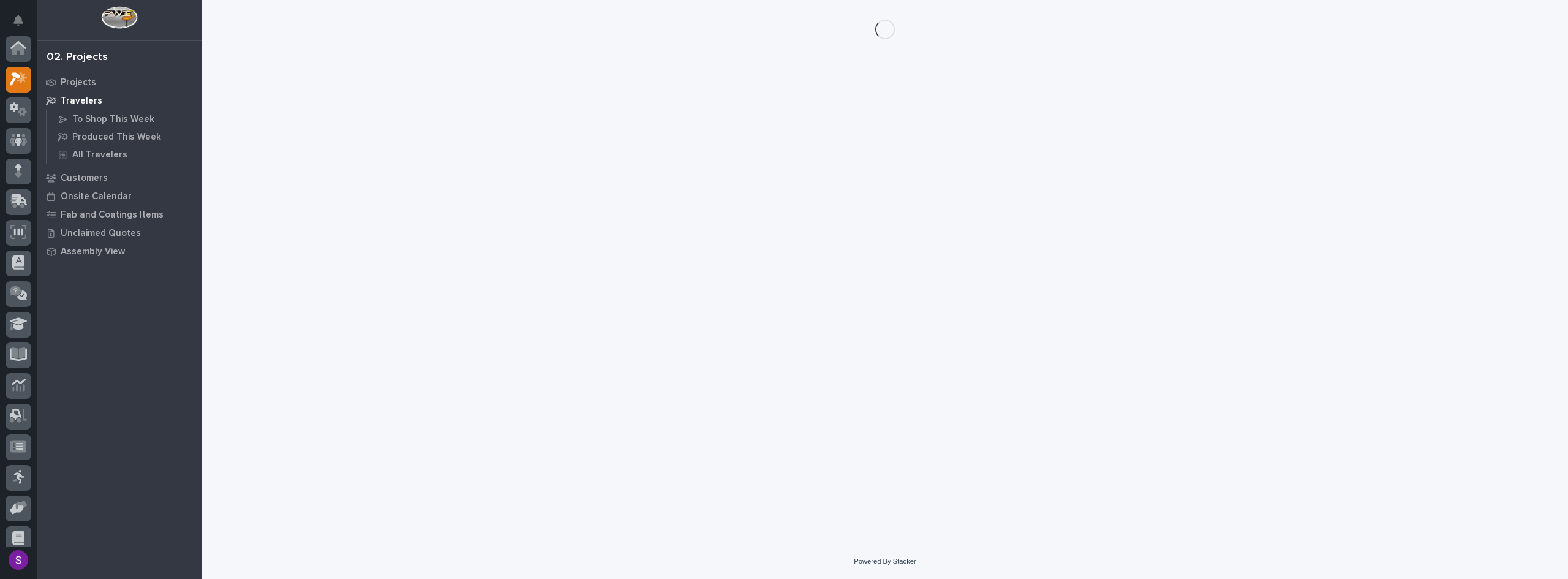 scroll, scrollTop: 31, scrollLeft: 0, axis: vertical 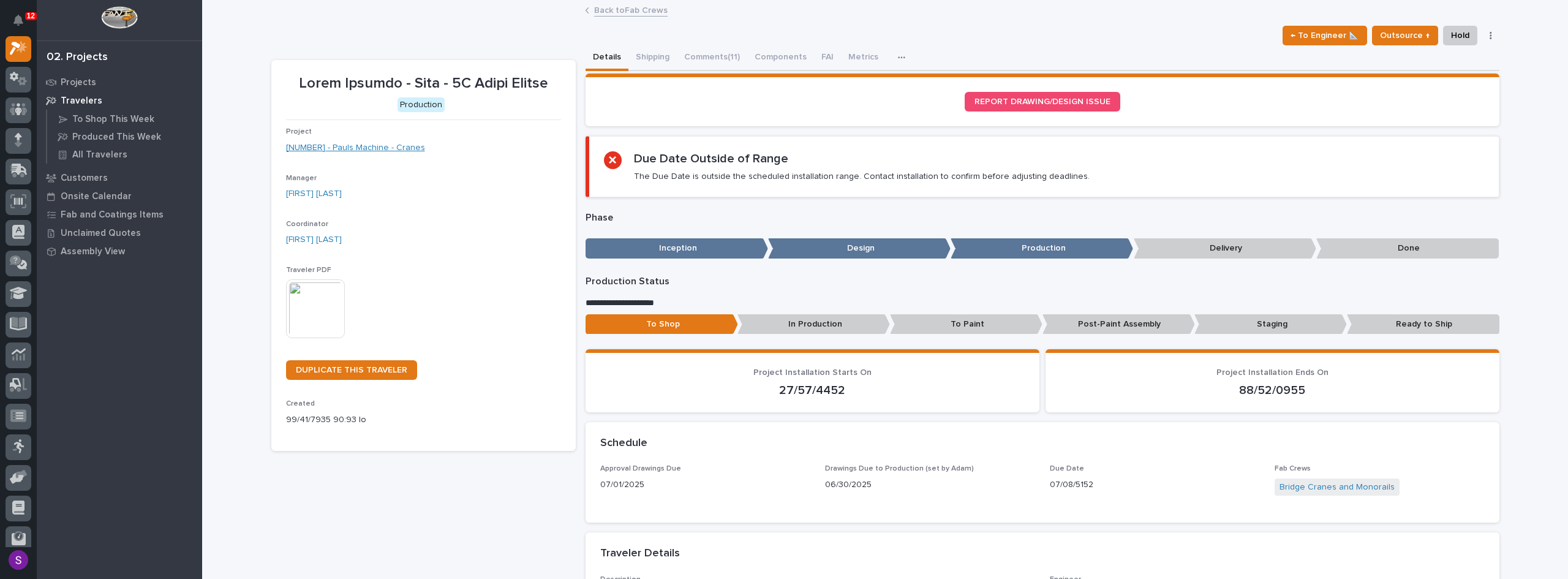 click on "[NUMBER] - Pauls Machine - Cranes" at bounding box center [355, 148] 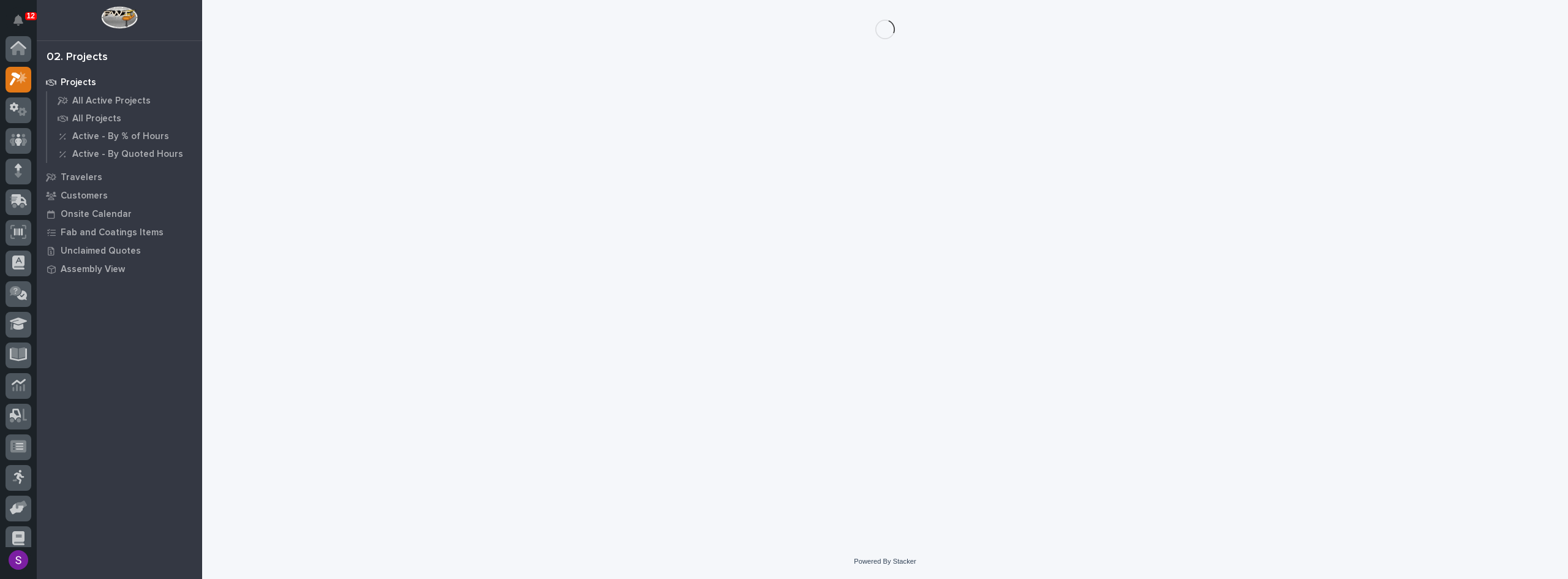 scroll, scrollTop: 31, scrollLeft: 0, axis: vertical 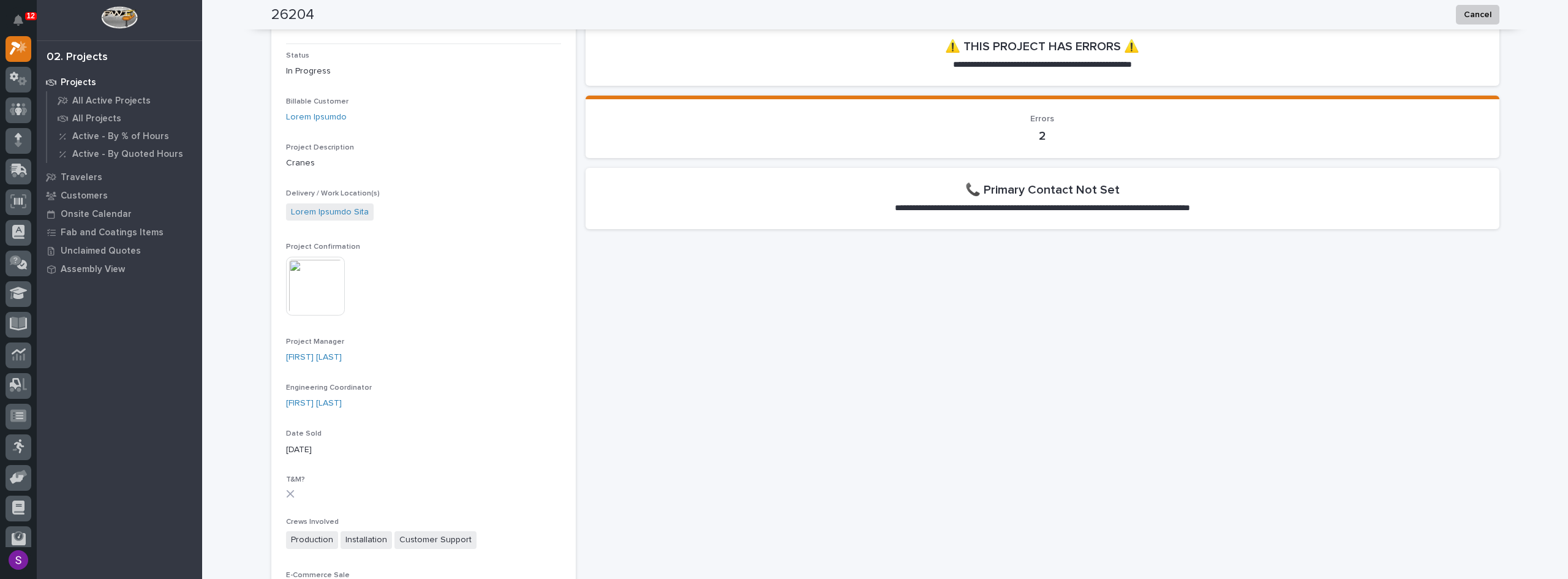 click at bounding box center (315, 286) 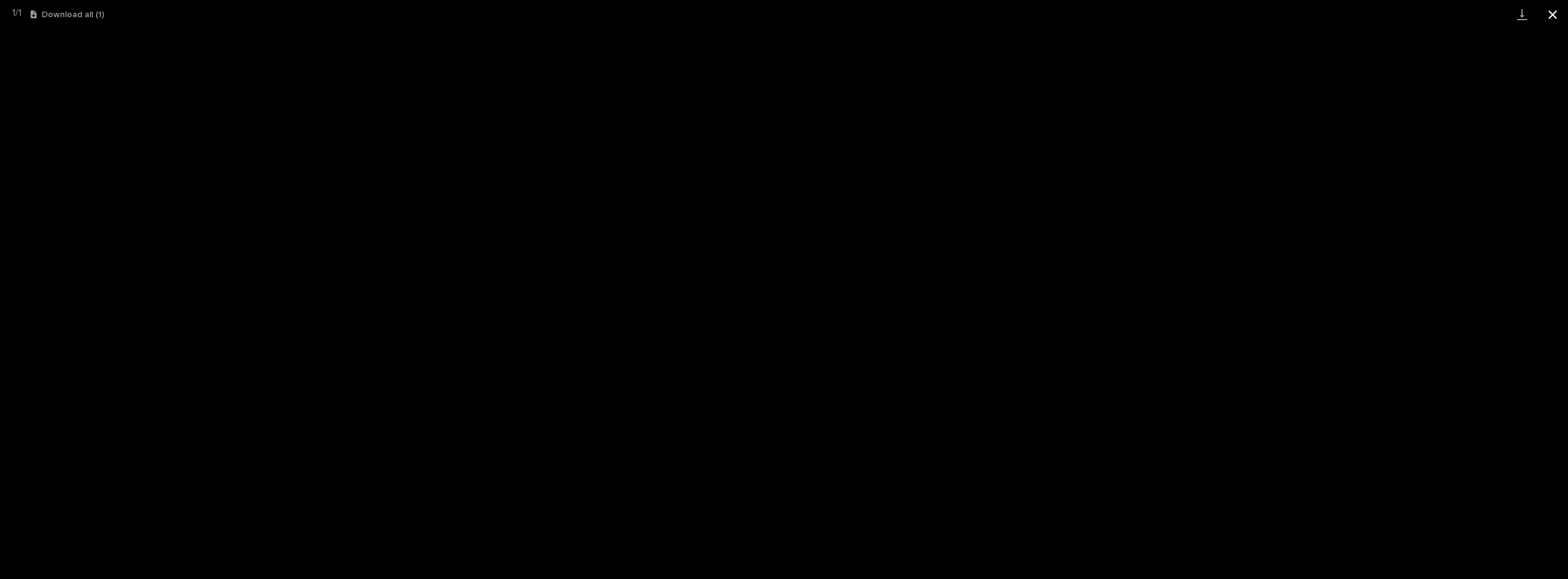 click at bounding box center [1553, 14] 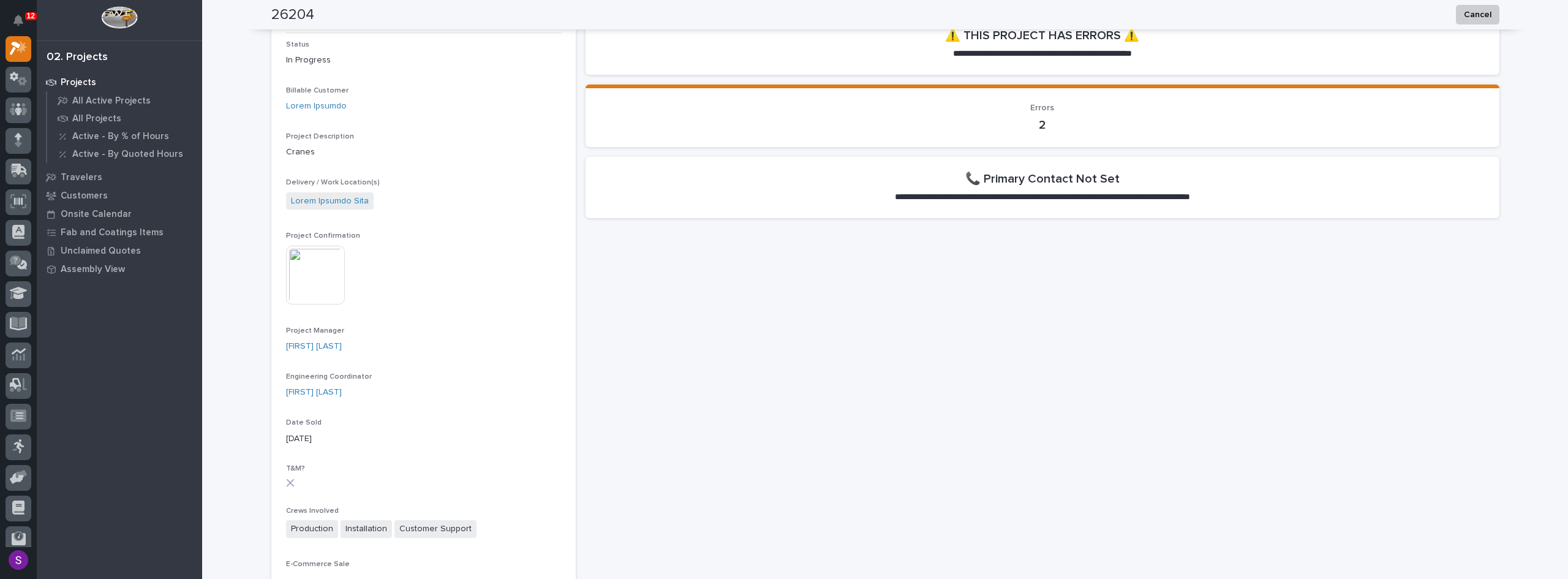scroll, scrollTop: 0, scrollLeft: 0, axis: both 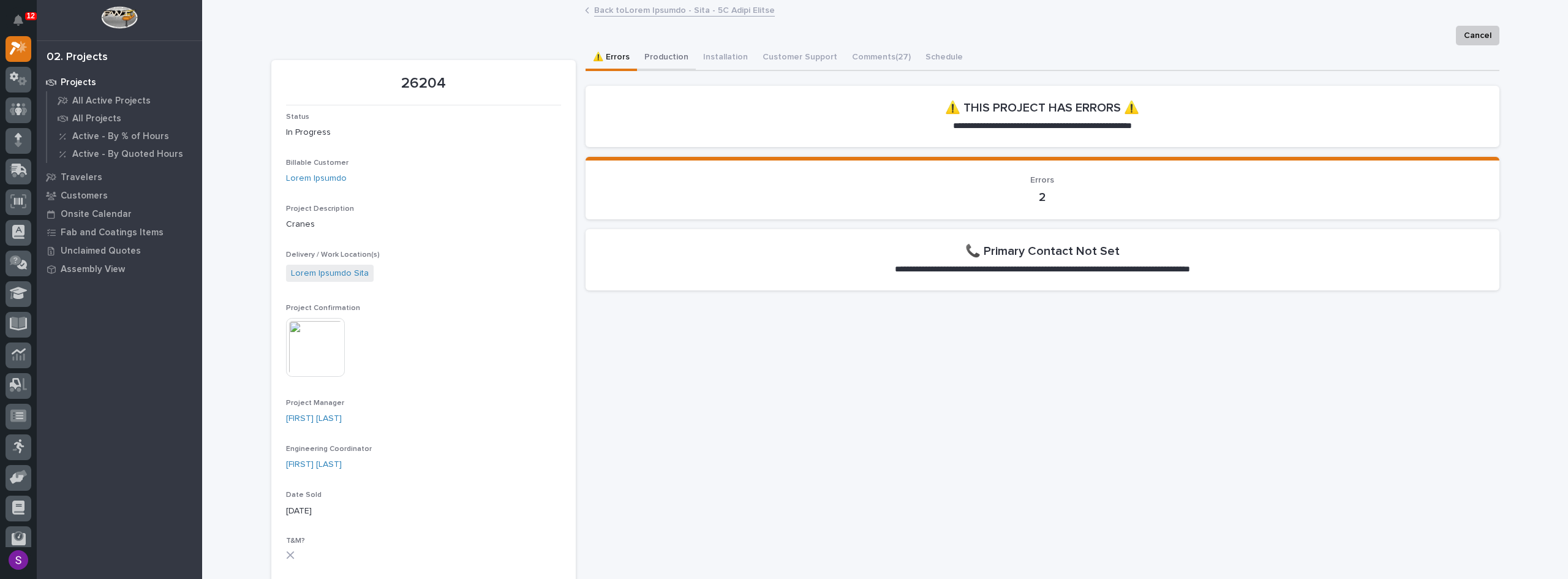 click on "Production" at bounding box center [666, 58] 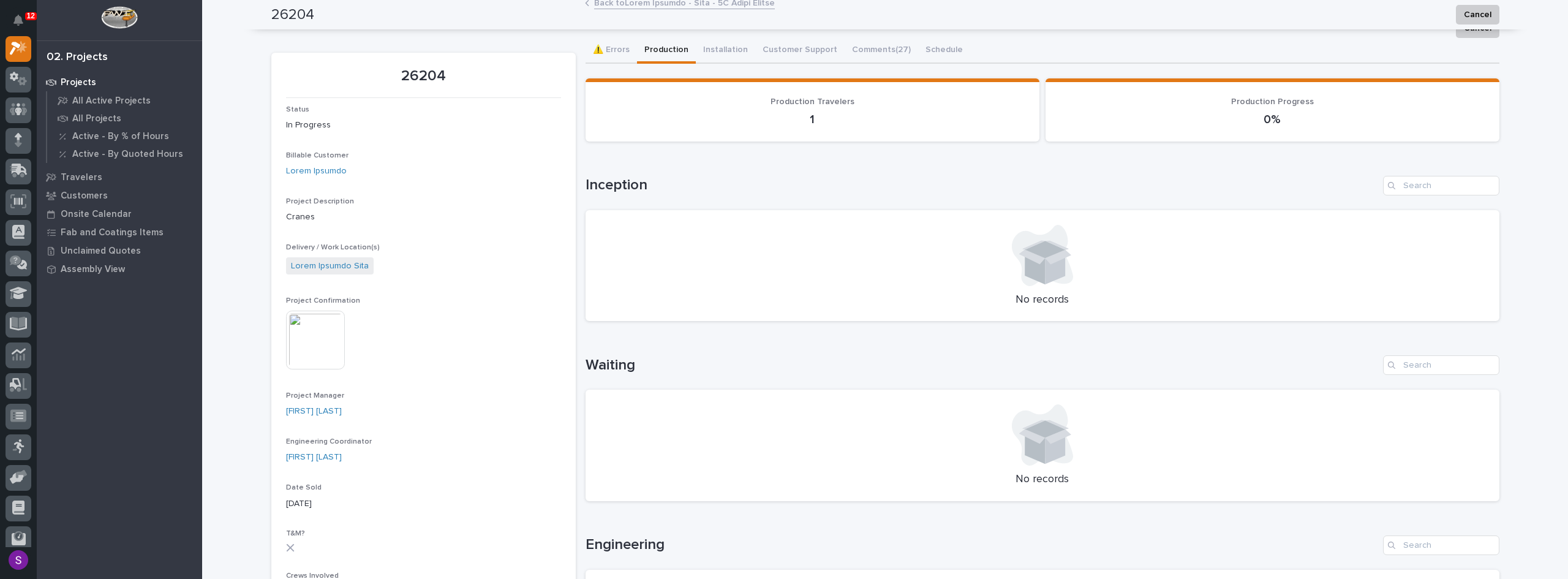 scroll, scrollTop: 0, scrollLeft: 0, axis: both 